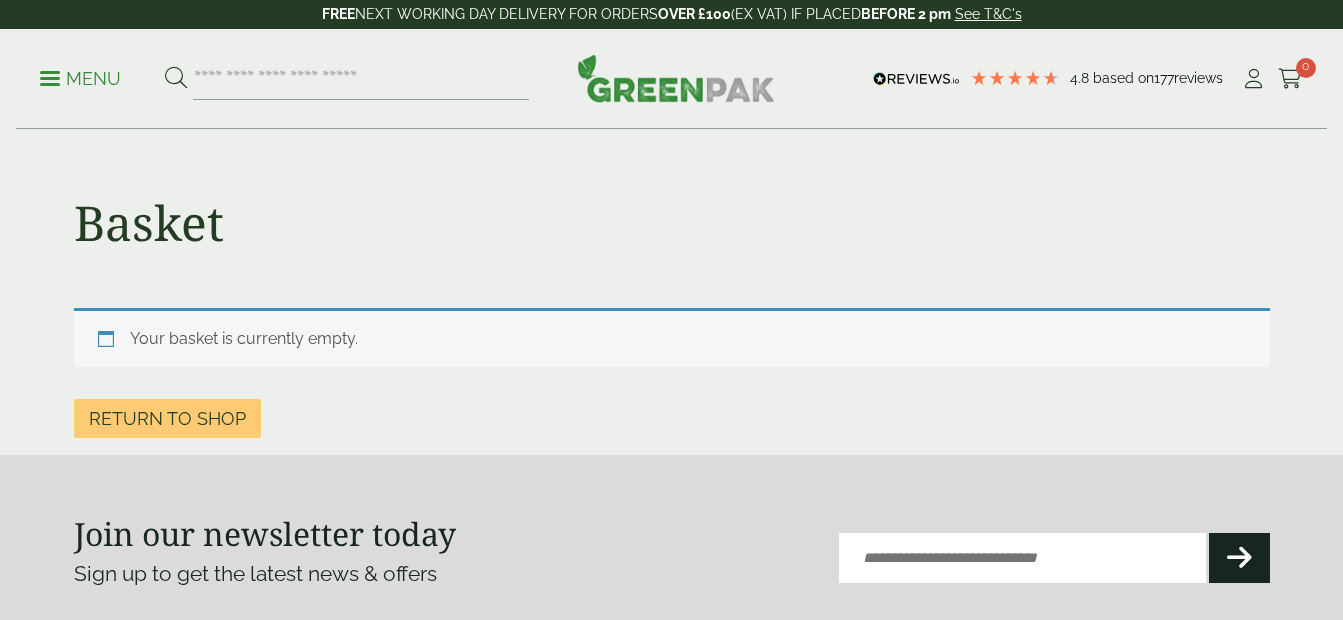 scroll, scrollTop: 0, scrollLeft: 0, axis: both 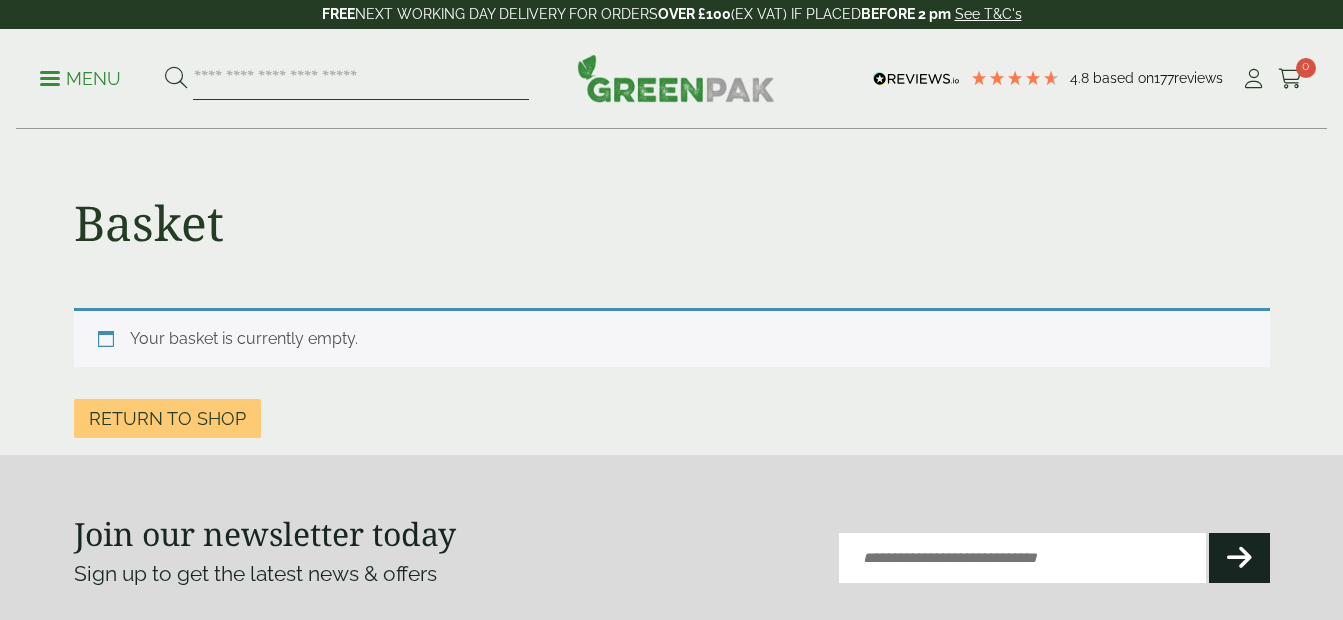 click at bounding box center [361, 79] 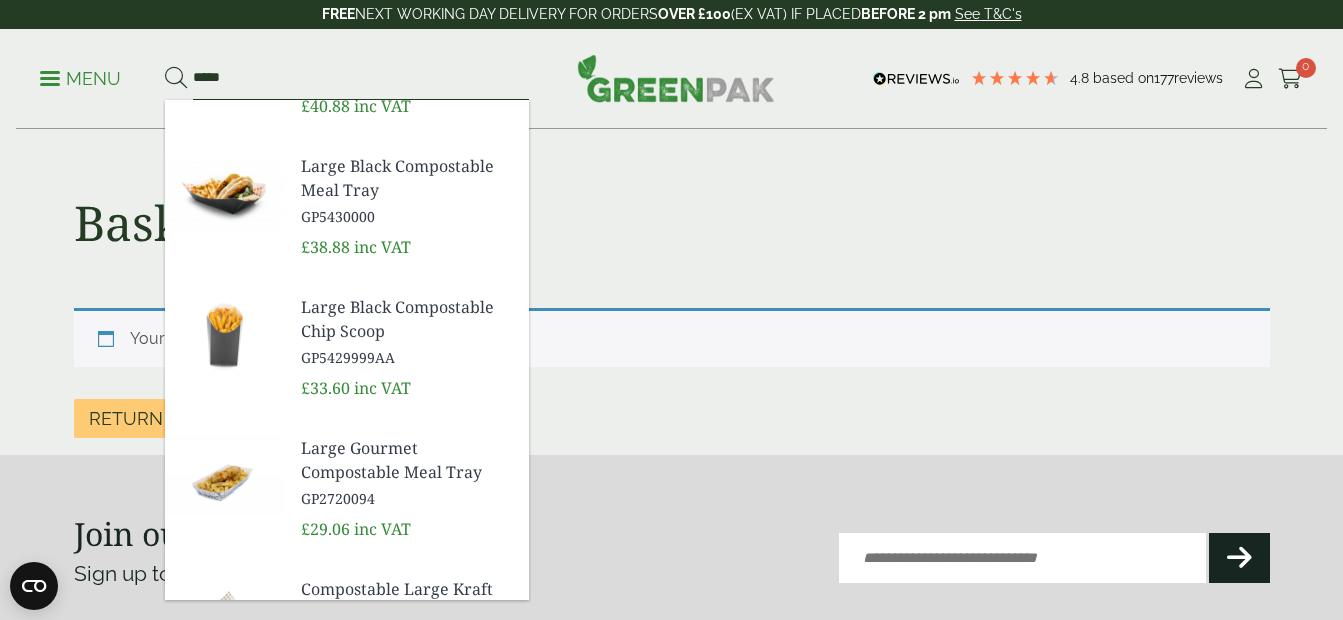 scroll, scrollTop: 694, scrollLeft: 0, axis: vertical 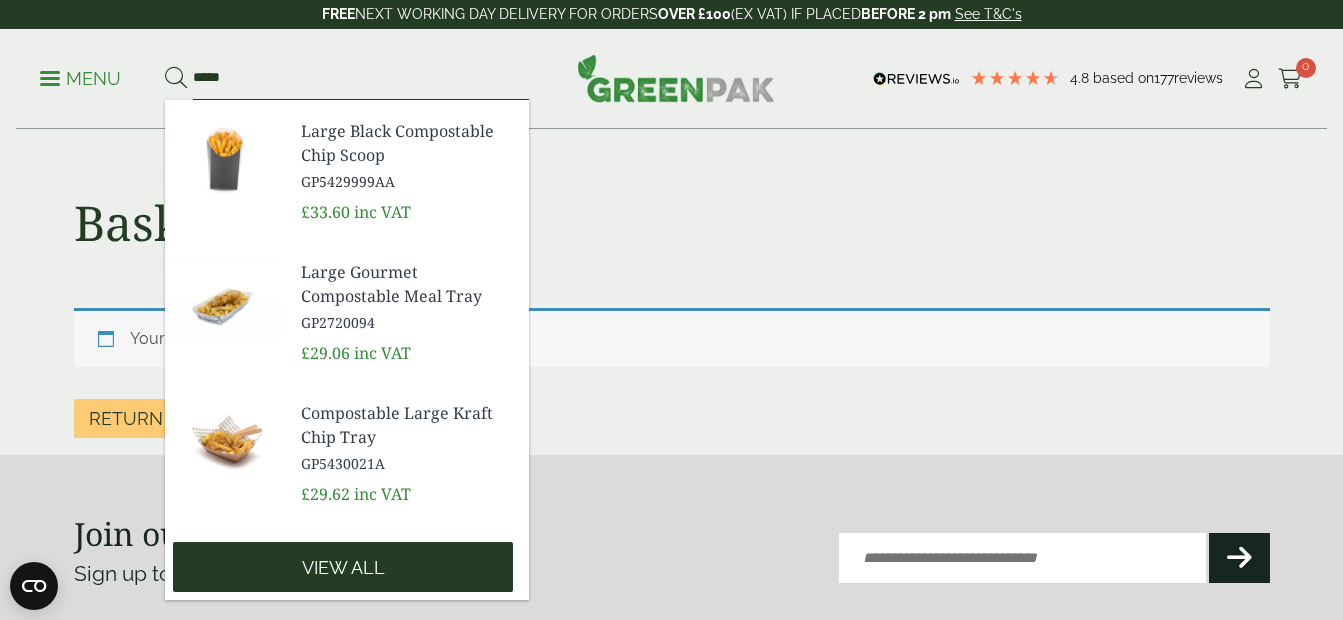 type on "*****" 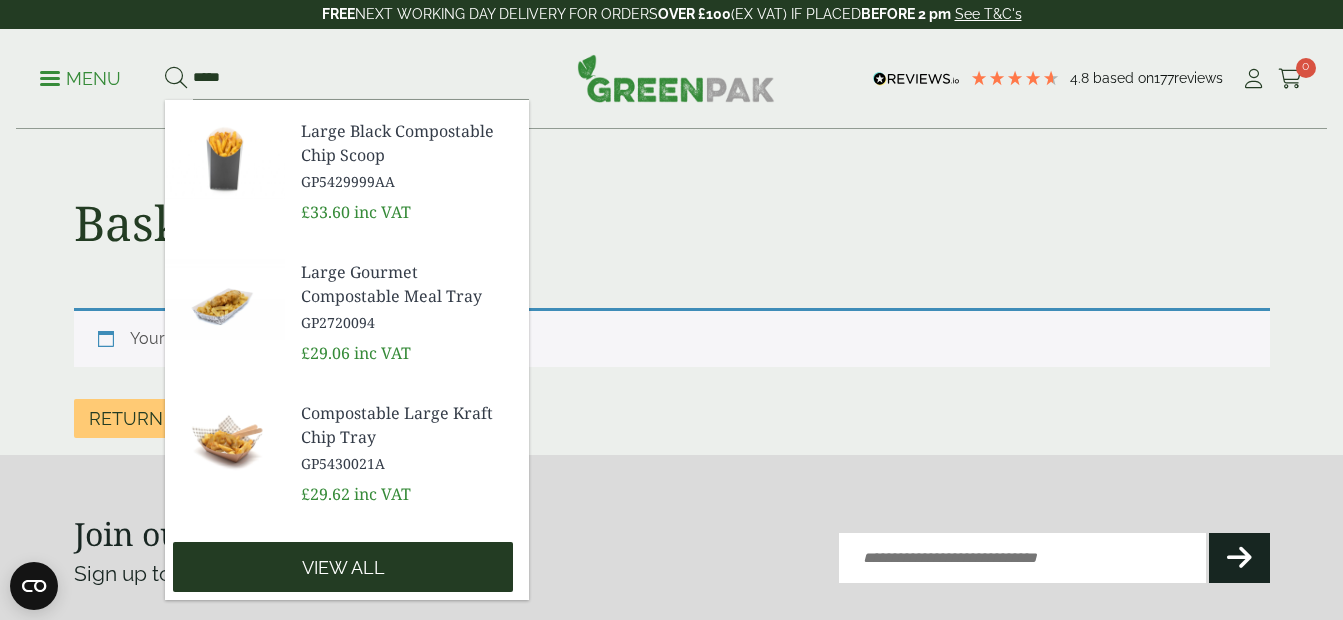 click on "View all" at bounding box center [343, 567] 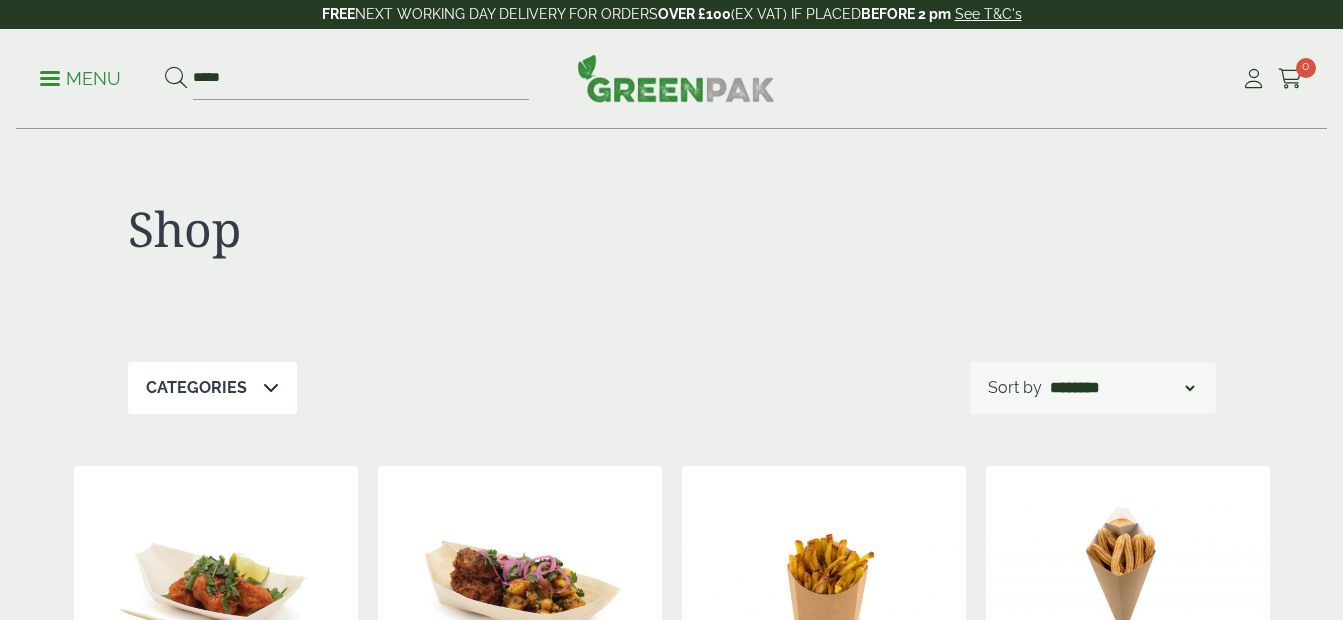 scroll, scrollTop: 0, scrollLeft: 0, axis: both 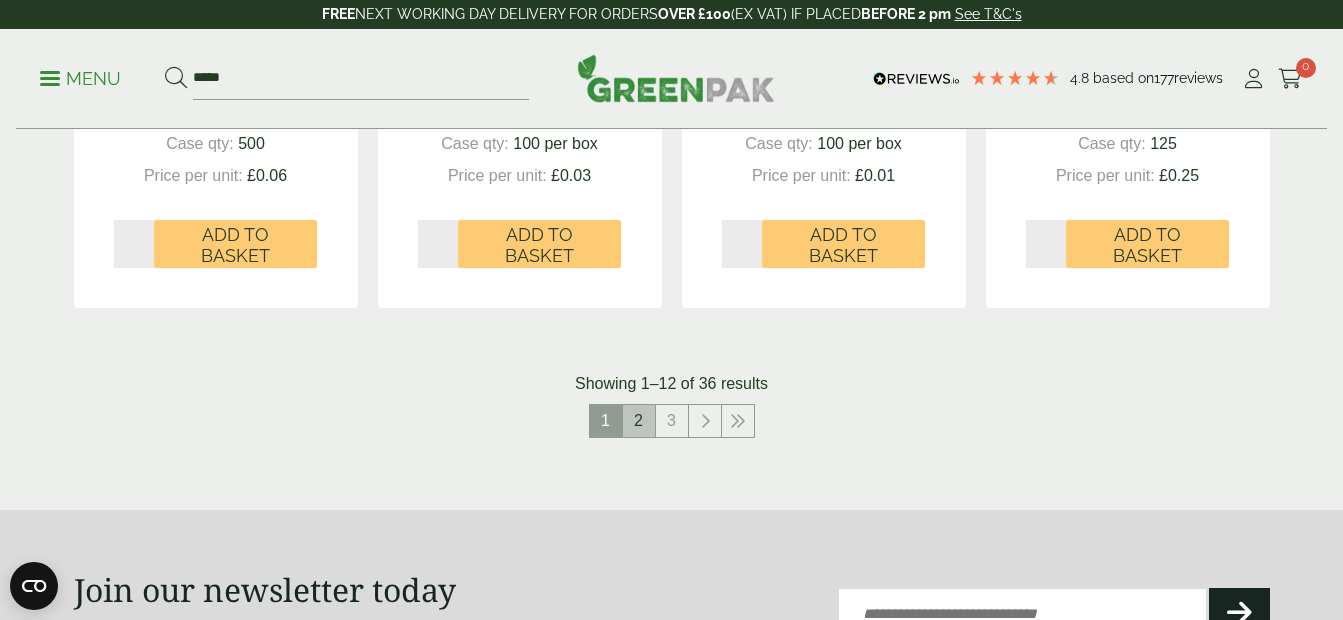 click on "2" at bounding box center (639, 421) 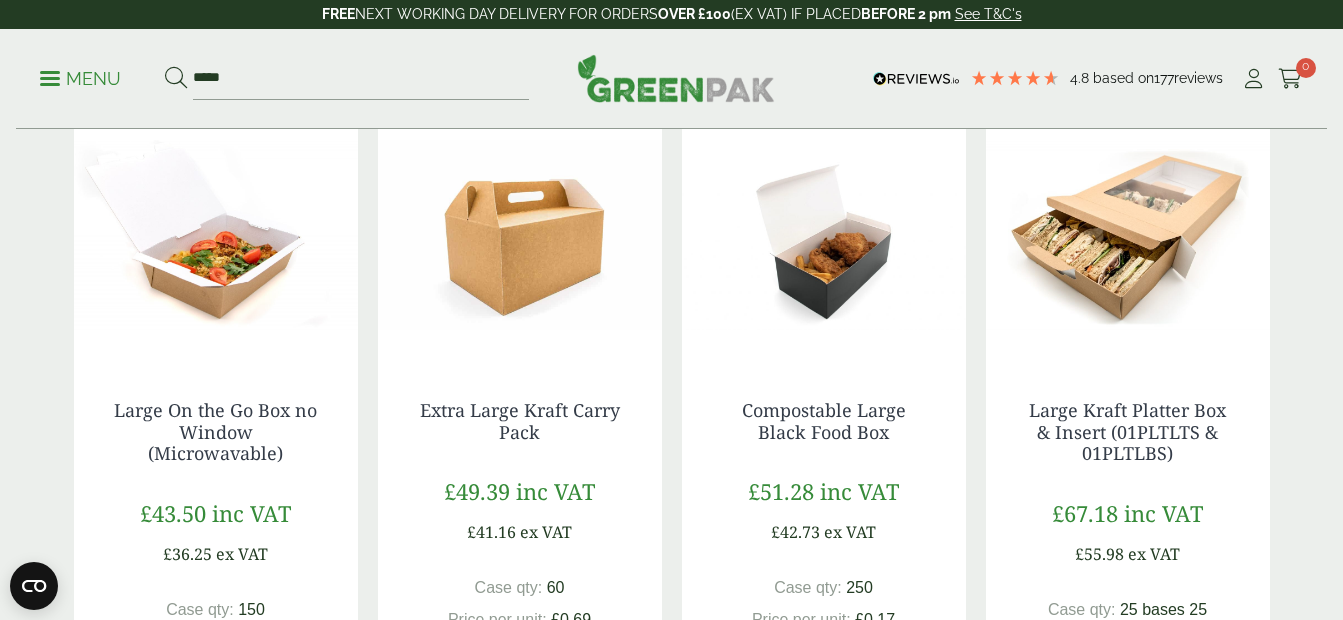scroll, scrollTop: 1741, scrollLeft: 0, axis: vertical 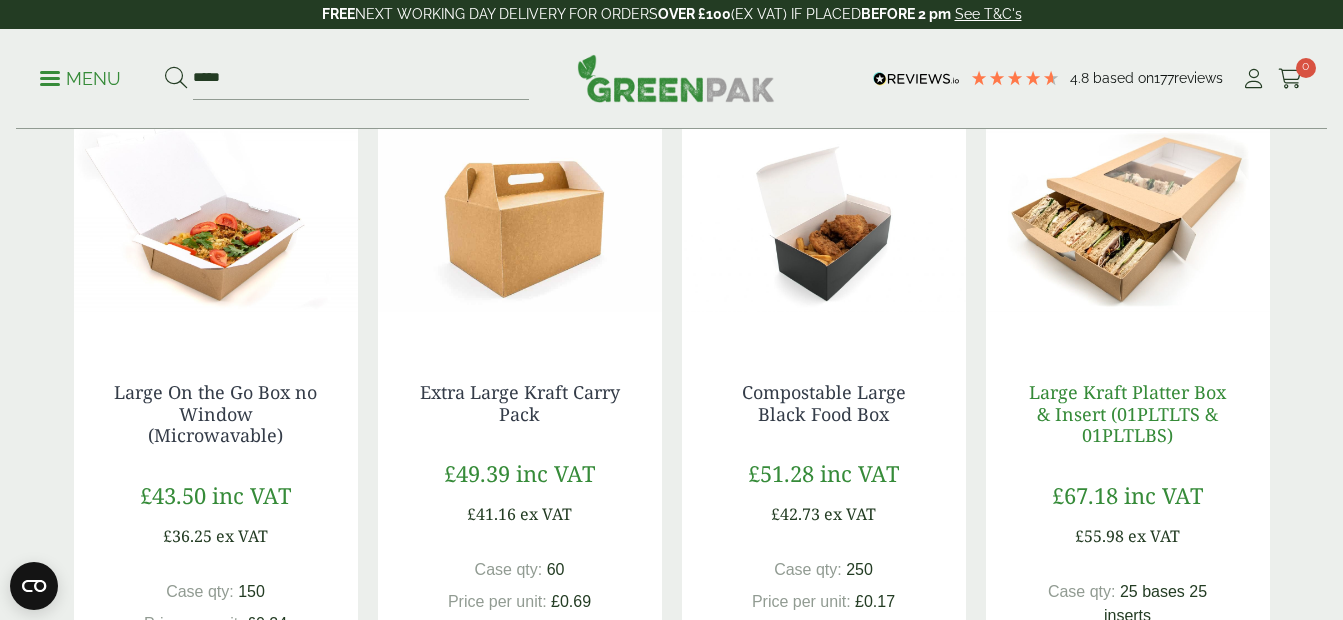 click on "Large Kraft Platter Box & Insert (01PLTLTS & 01PLTLBS)" at bounding box center [1127, 413] 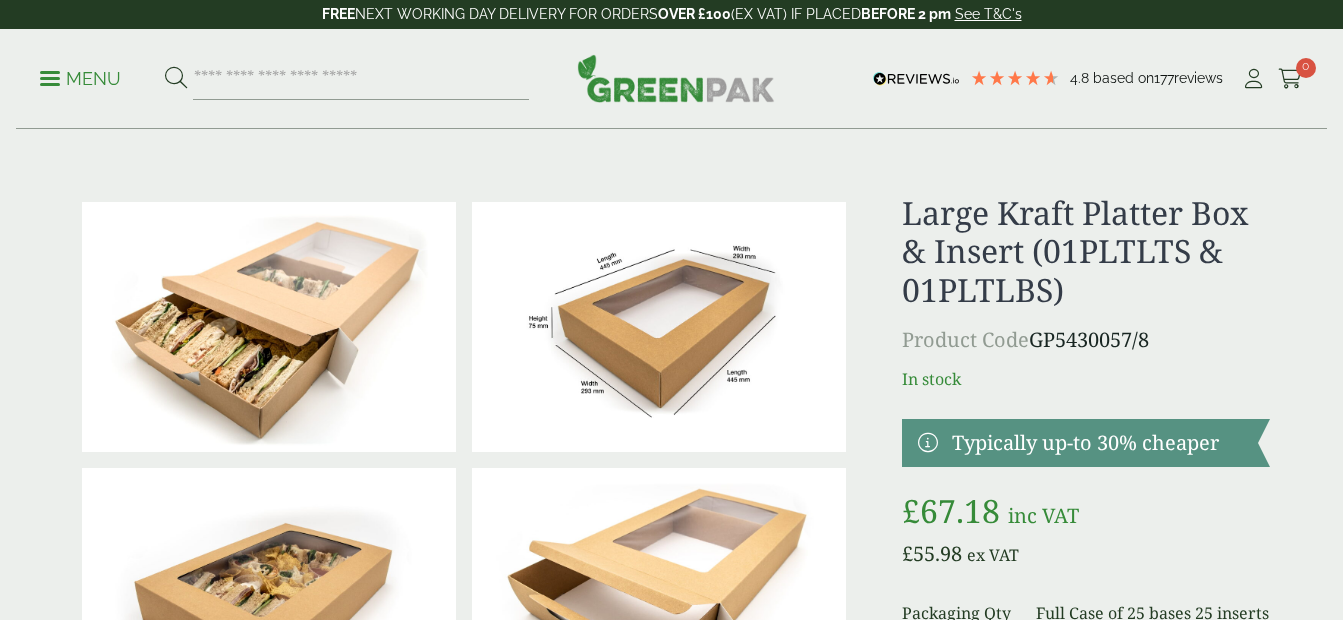 scroll, scrollTop: 0, scrollLeft: 0, axis: both 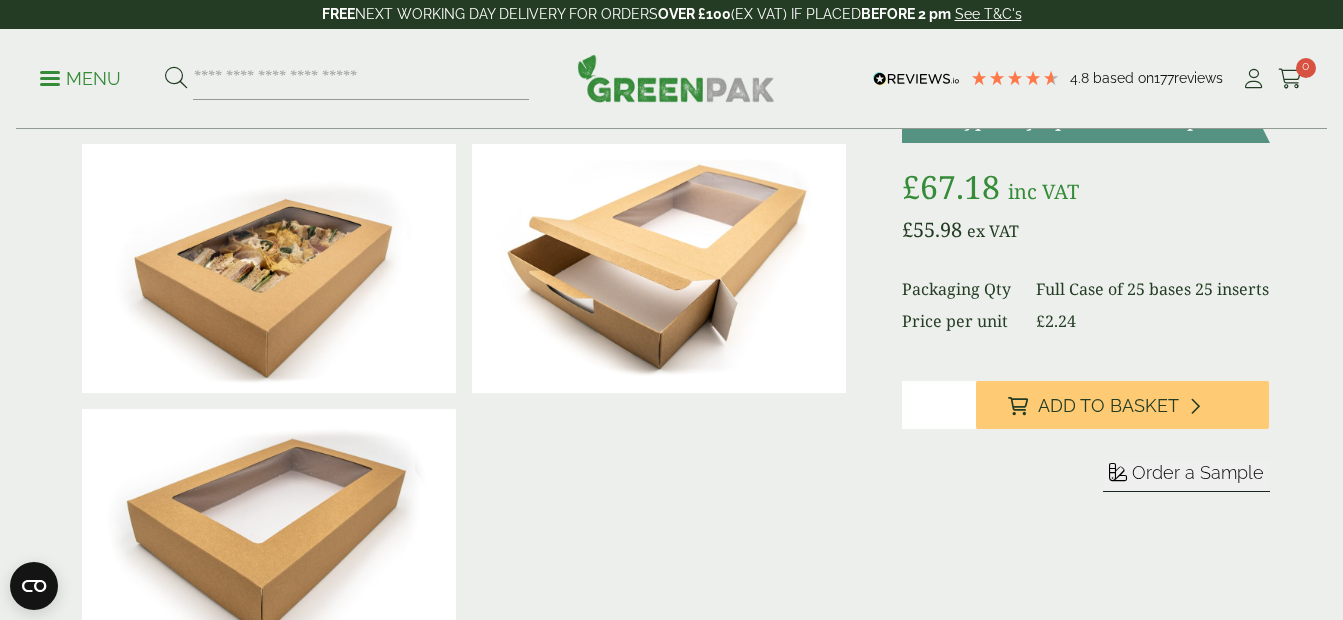 click on "*" at bounding box center [938, 405] 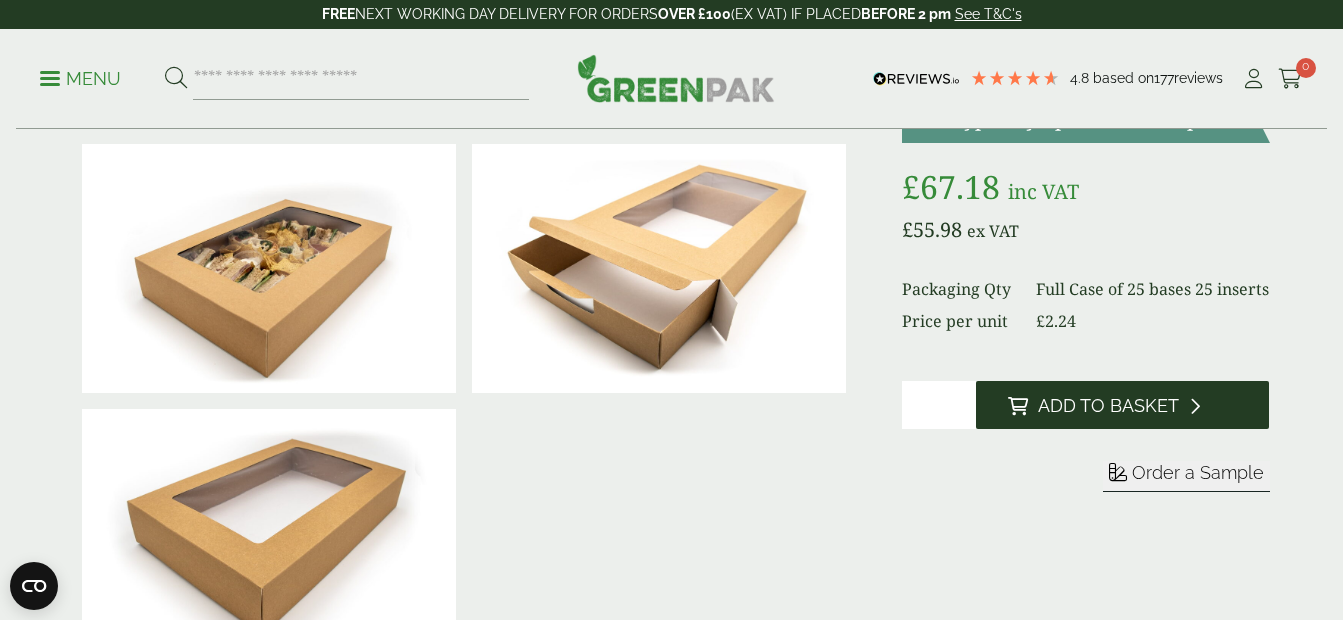 type on "*" 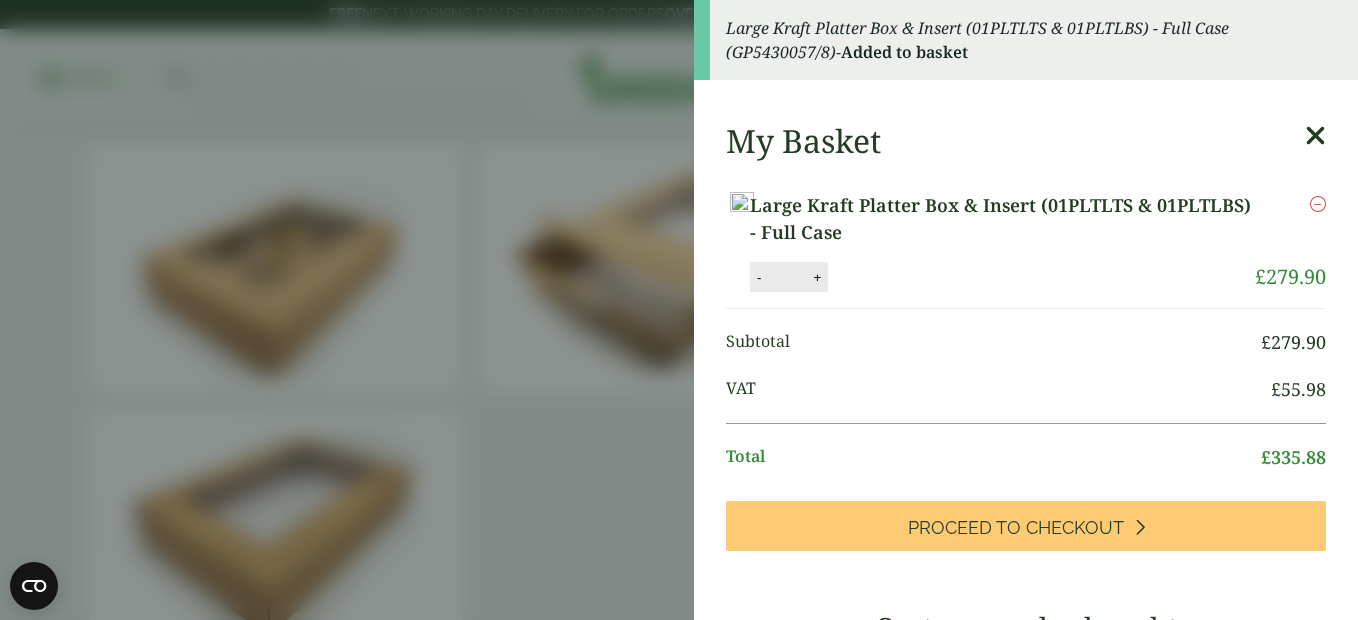 click on "-" at bounding box center (759, 277) 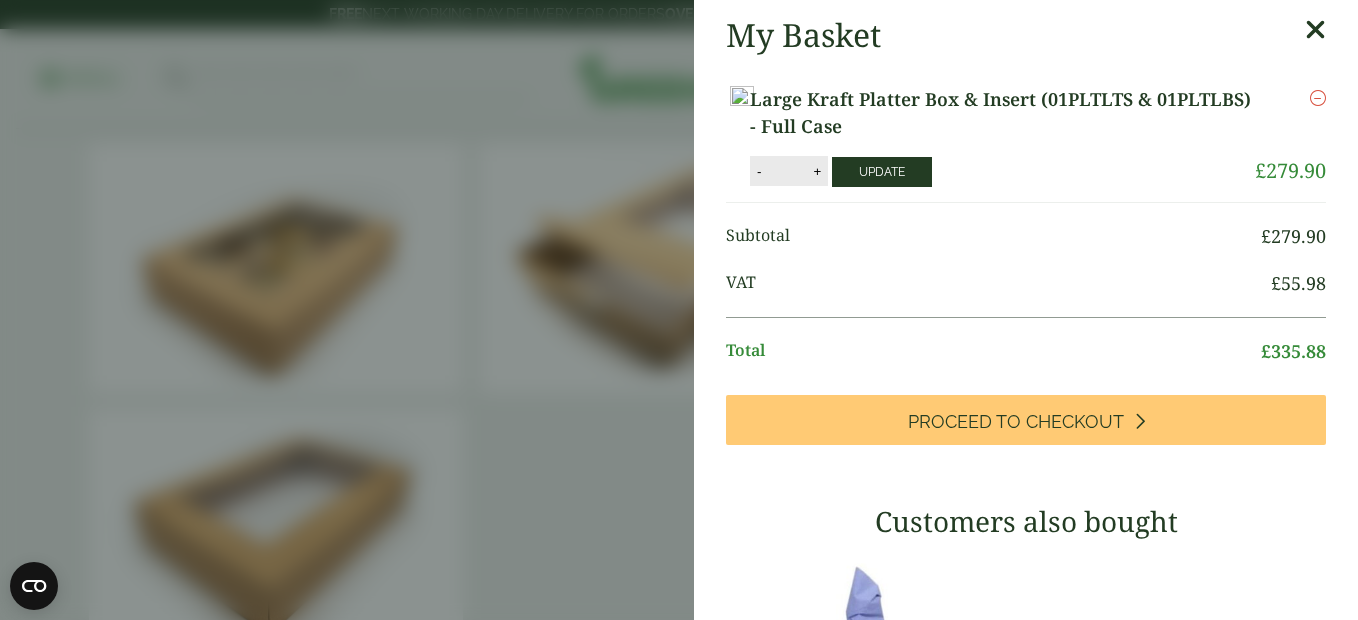 click on "Update" at bounding box center [882, 172] 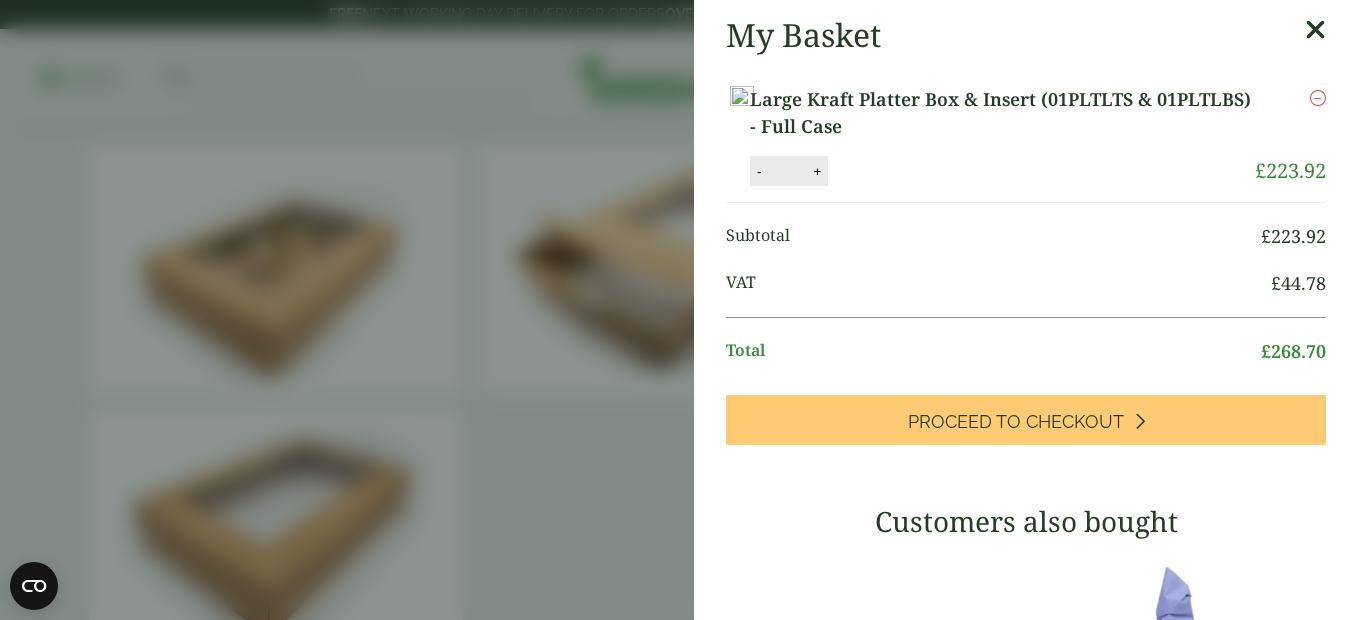 click at bounding box center (1315, 30) 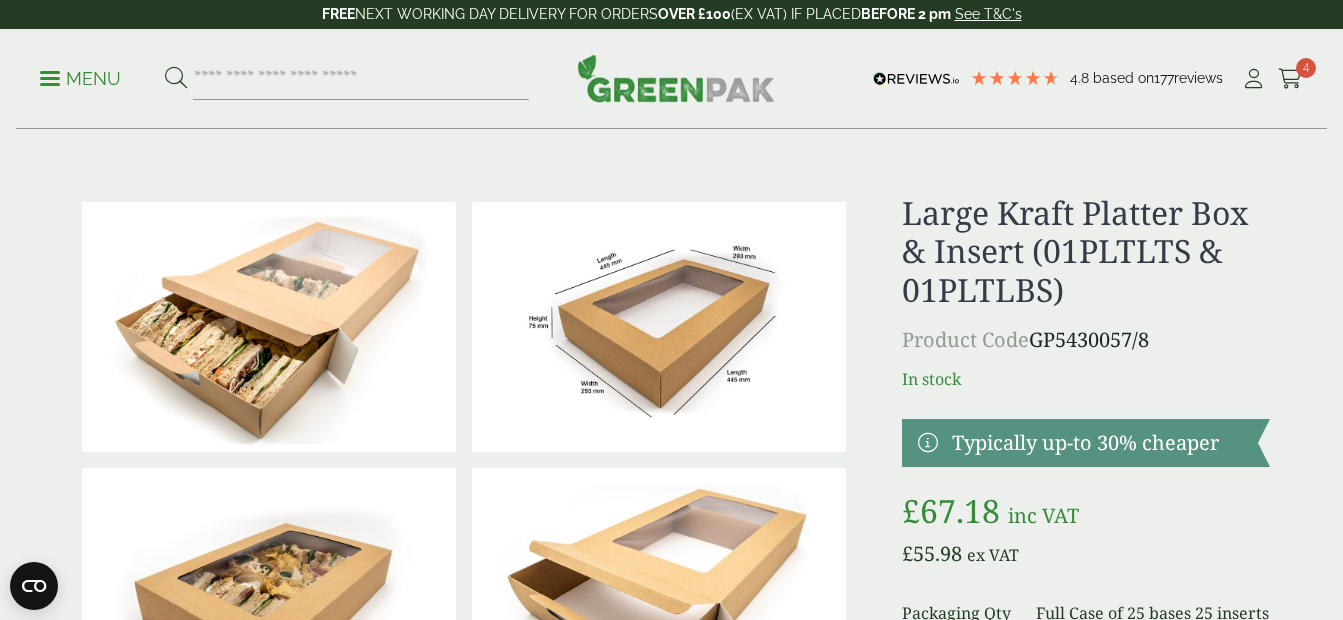 scroll, scrollTop: 12, scrollLeft: 0, axis: vertical 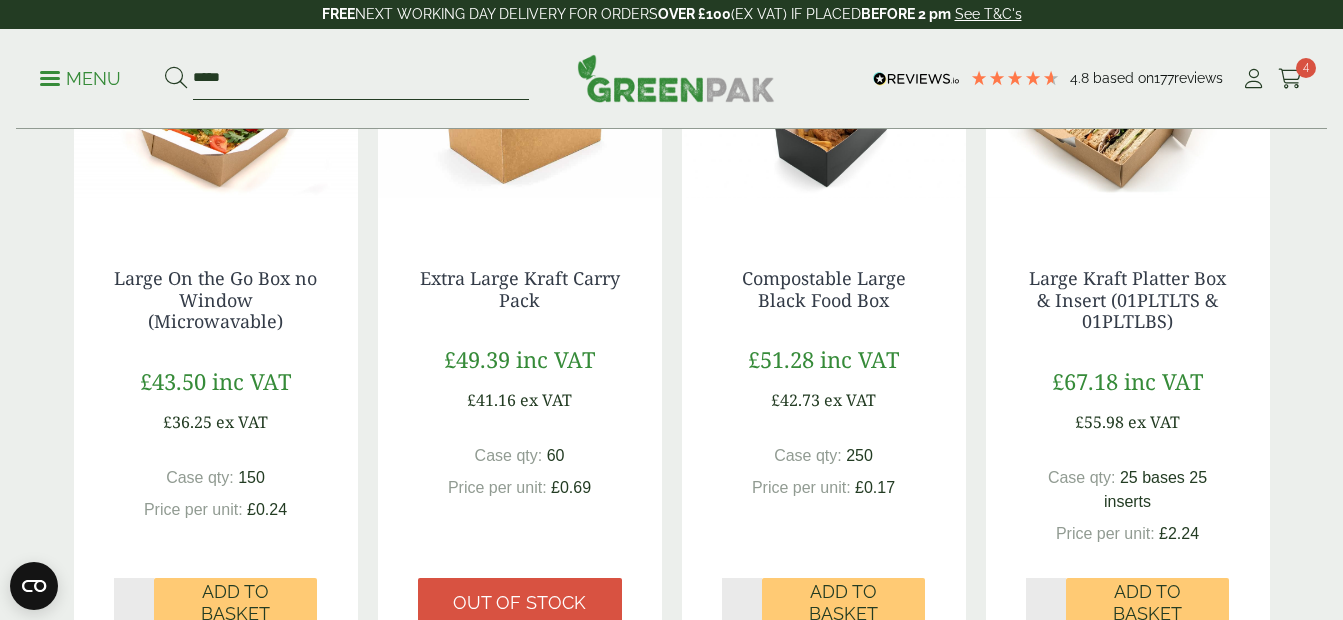 click on "*****" at bounding box center [361, 79] 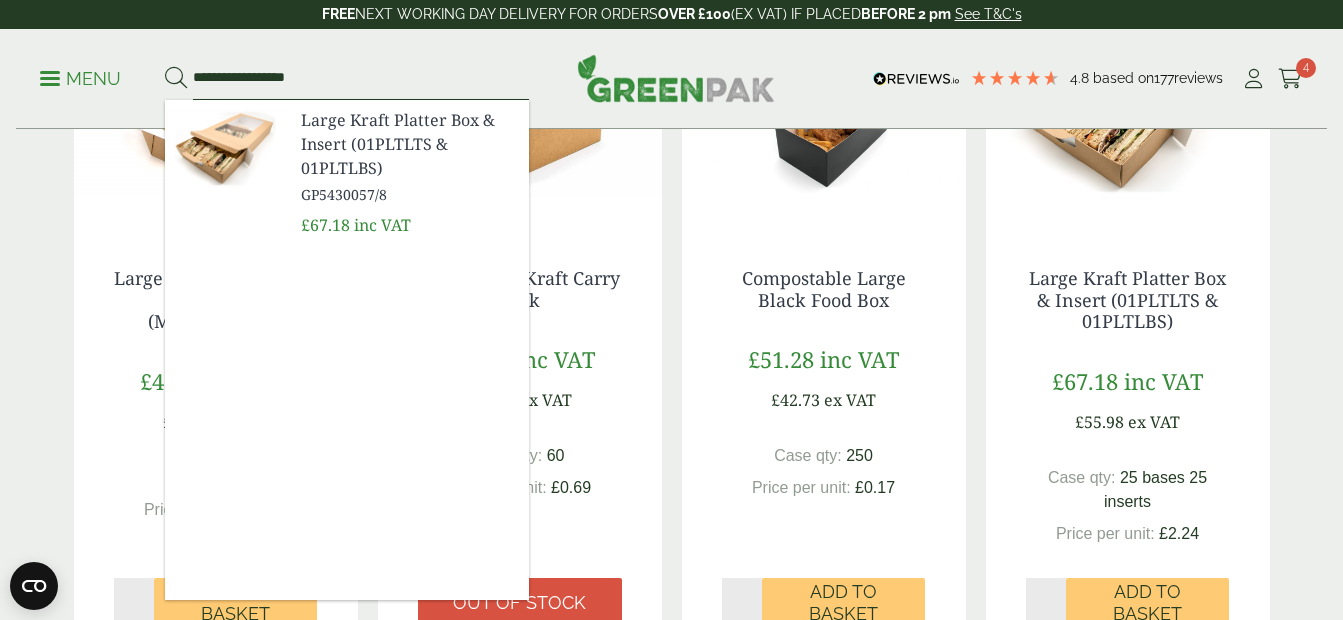 type on "**********" 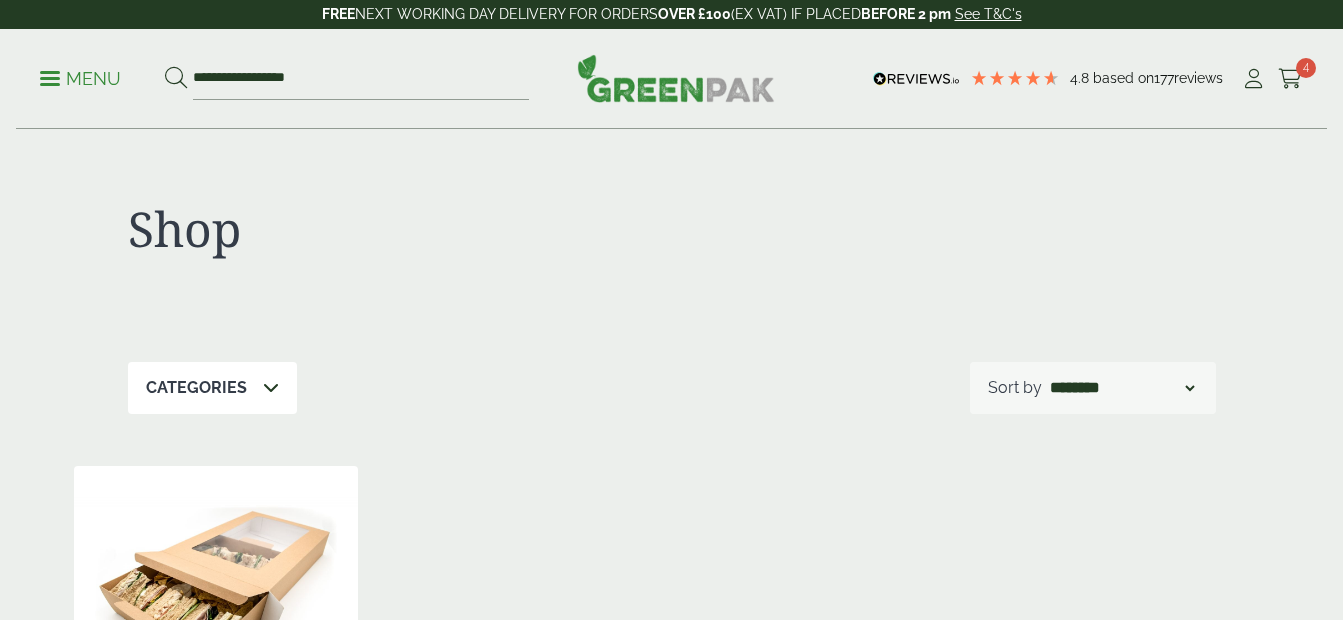 scroll, scrollTop: 0, scrollLeft: 0, axis: both 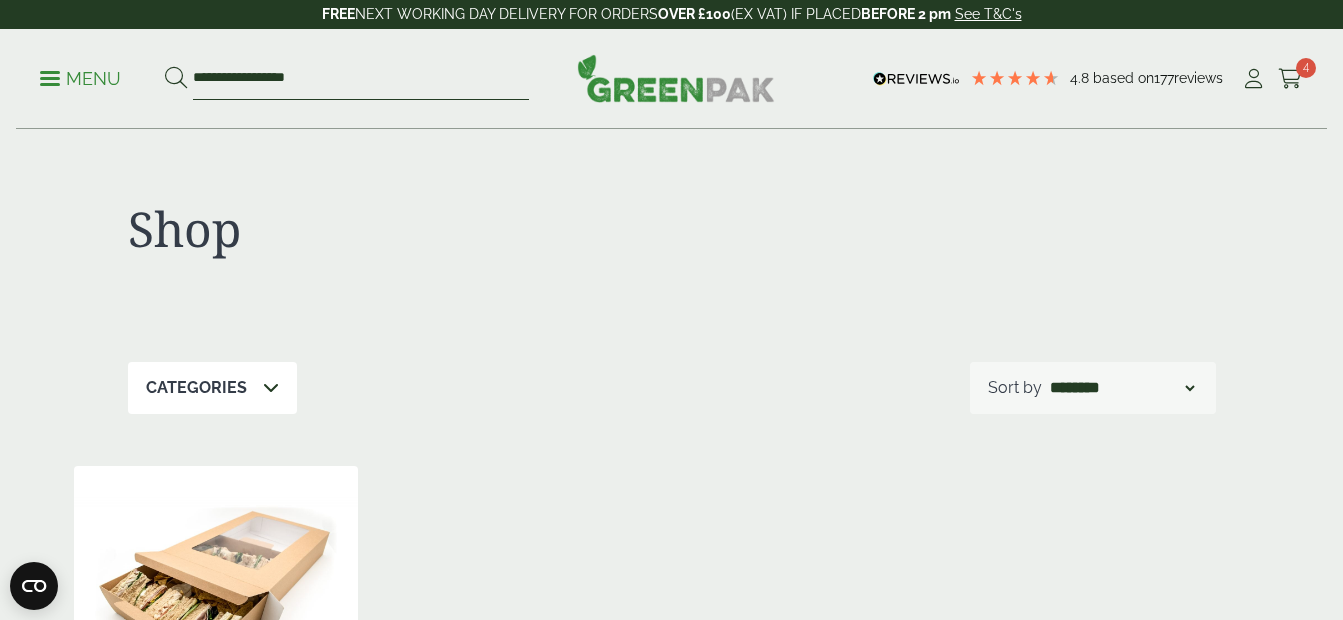 click on "**********" at bounding box center [361, 79] 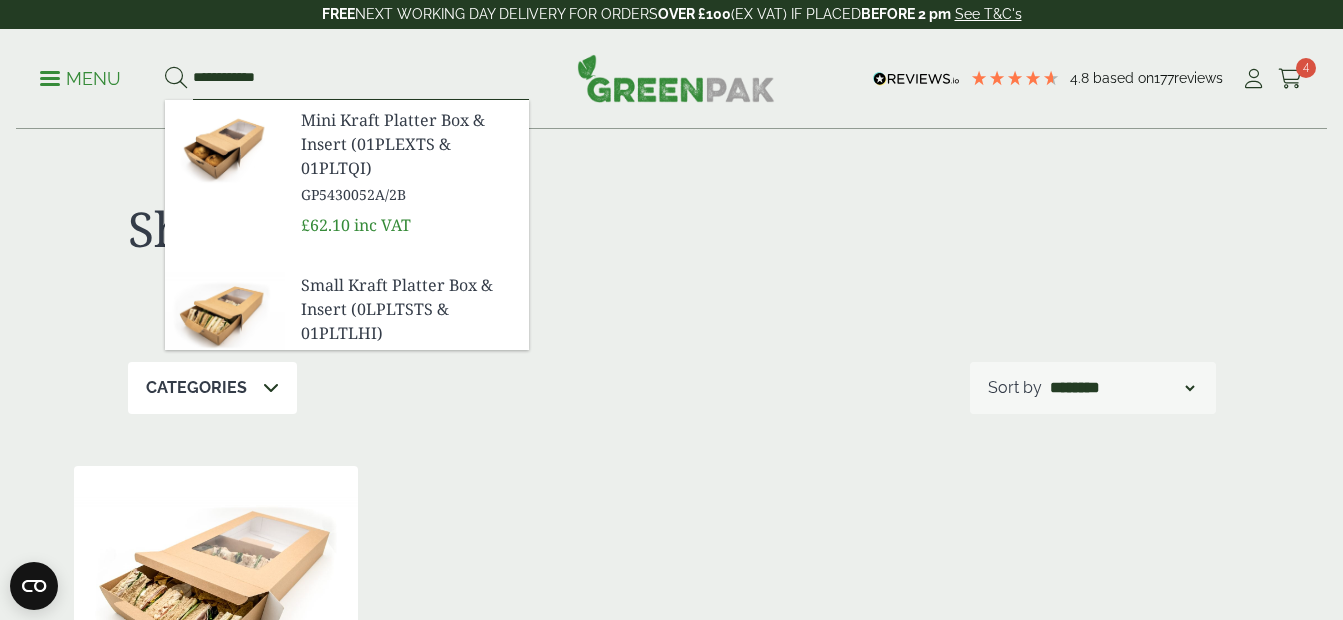 type on "**********" 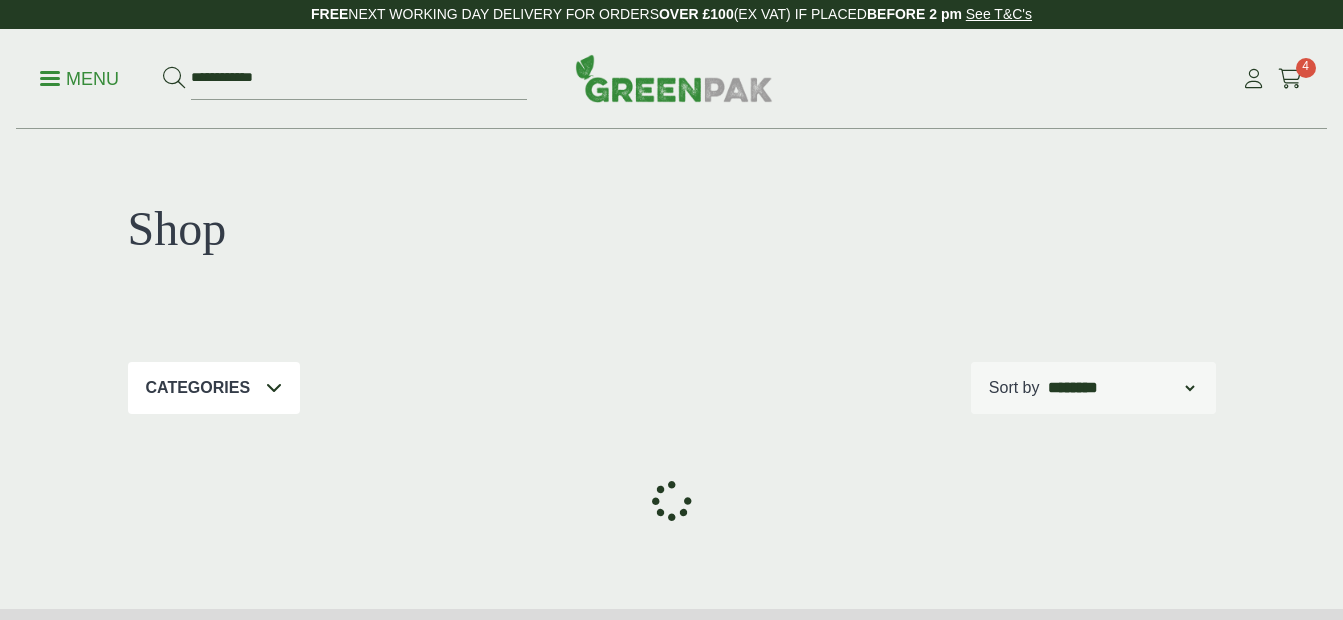 scroll, scrollTop: 0, scrollLeft: 0, axis: both 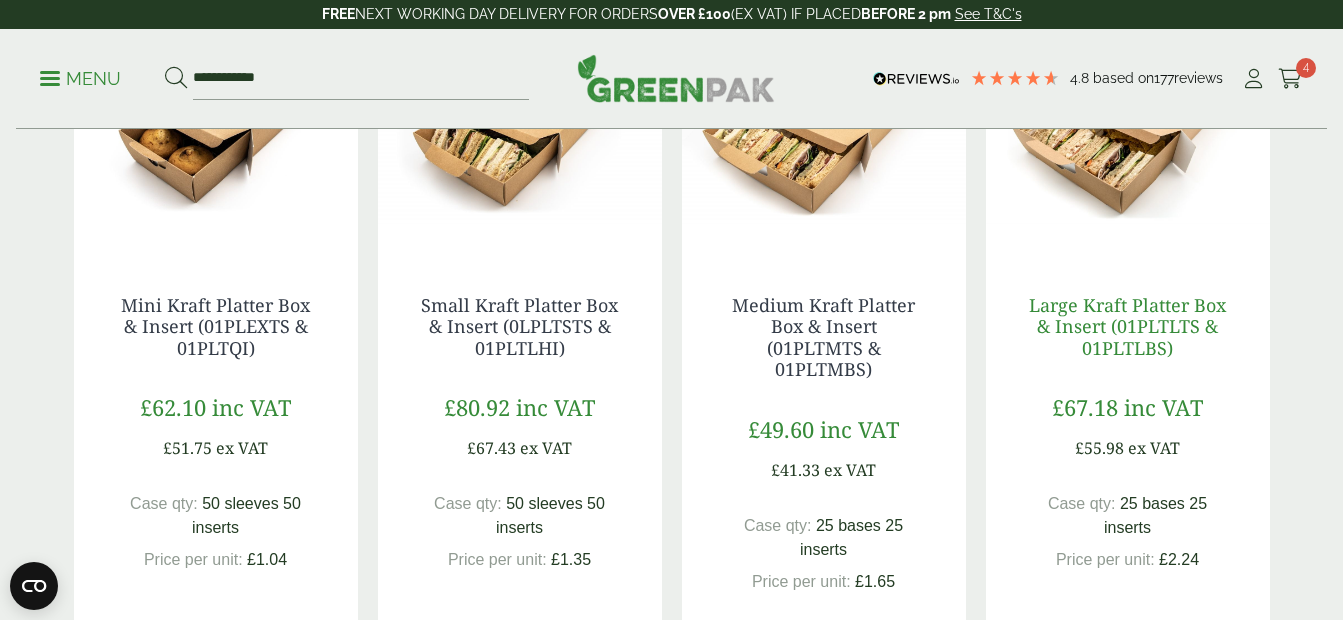 click on "Large Kraft Platter Box & Insert (01PLTLTS & 01PLTLBS)" at bounding box center (1127, 326) 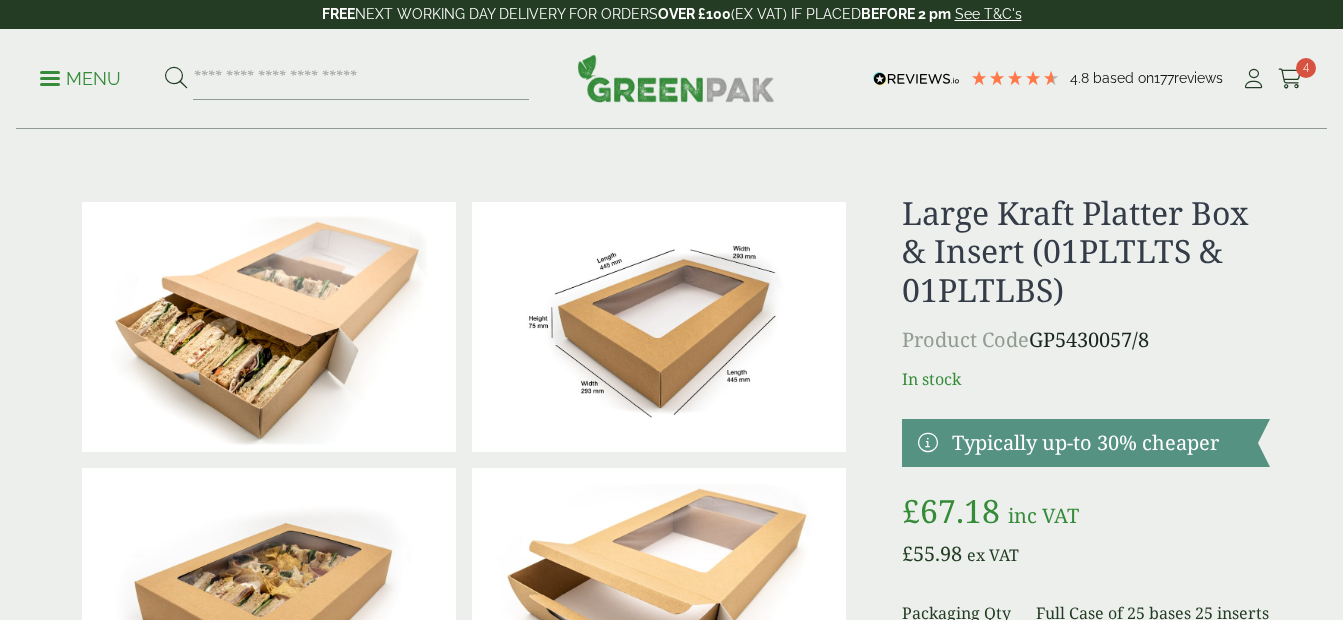 scroll, scrollTop: 0, scrollLeft: 0, axis: both 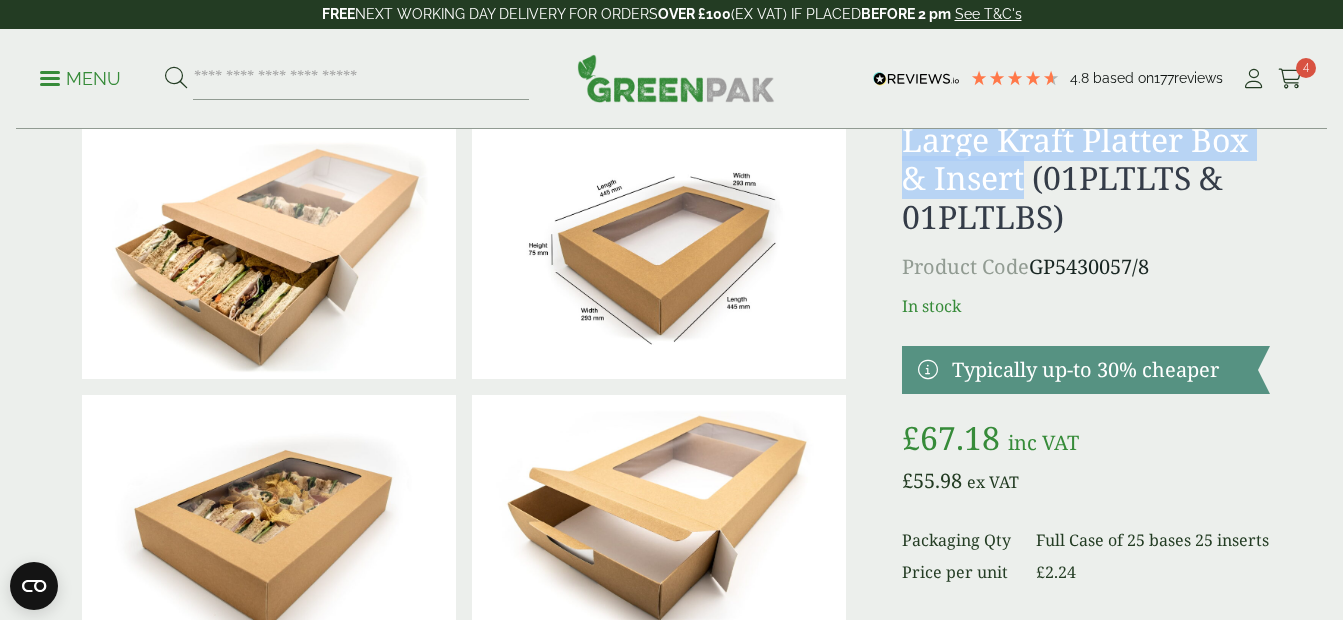 drag, startPoint x: 903, startPoint y: 142, endPoint x: 1022, endPoint y: 164, distance: 121.016525 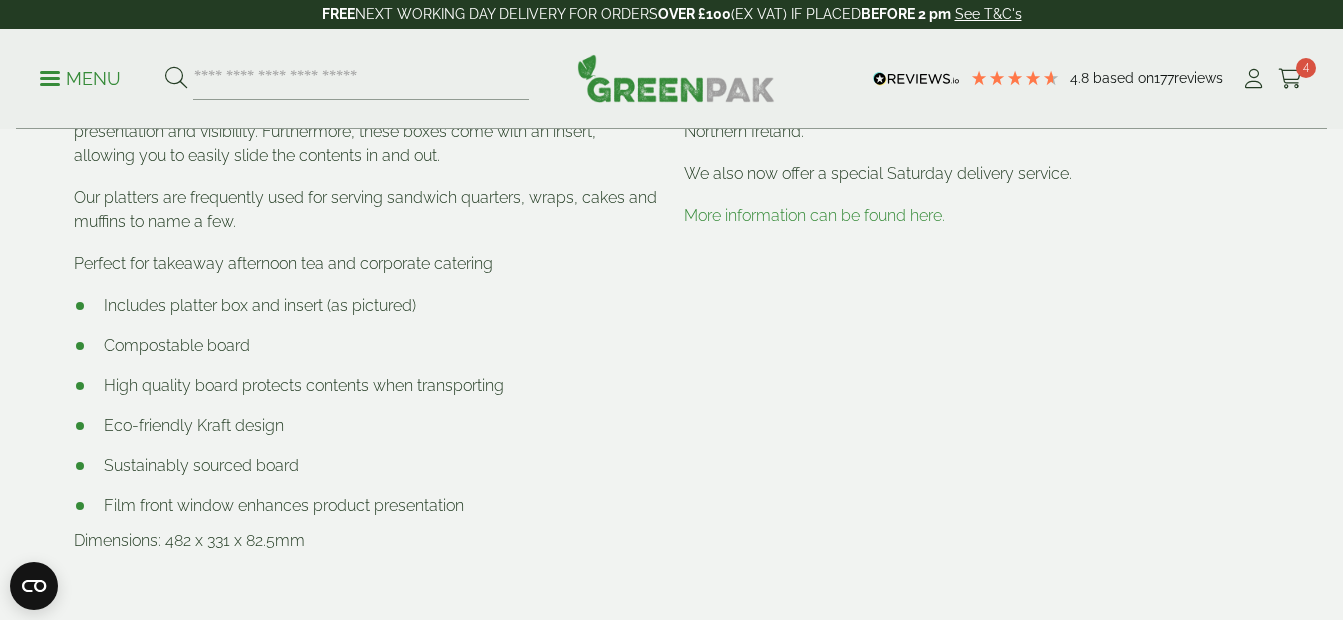 scroll, scrollTop: 1264, scrollLeft: 0, axis: vertical 